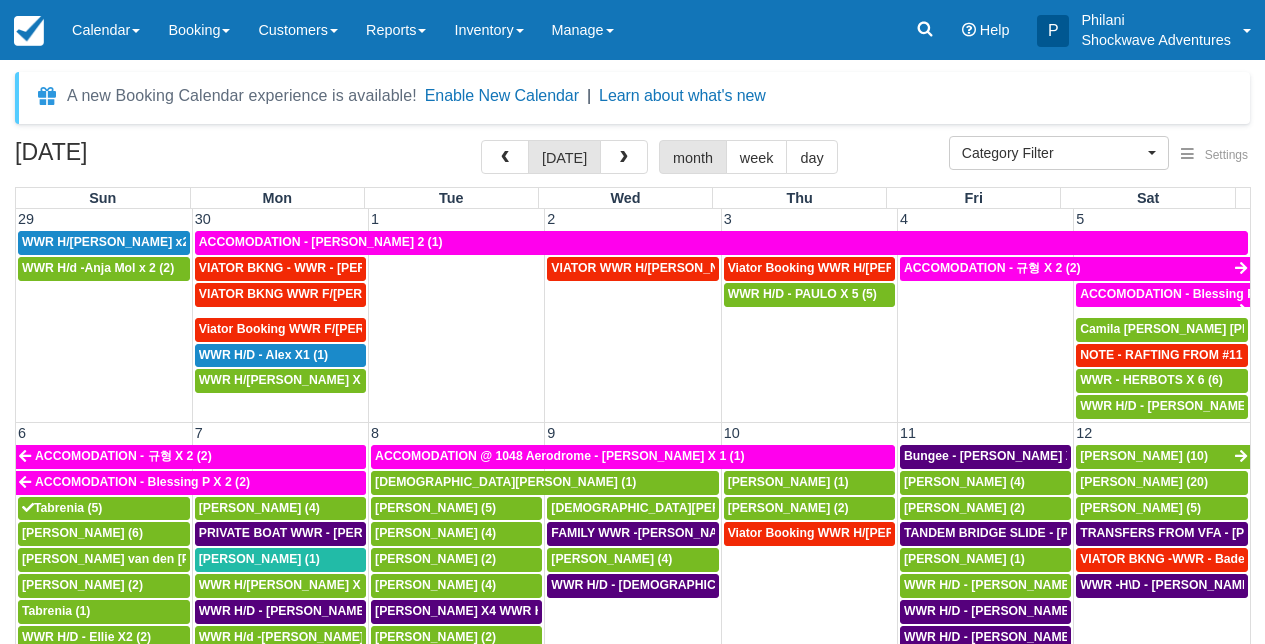select 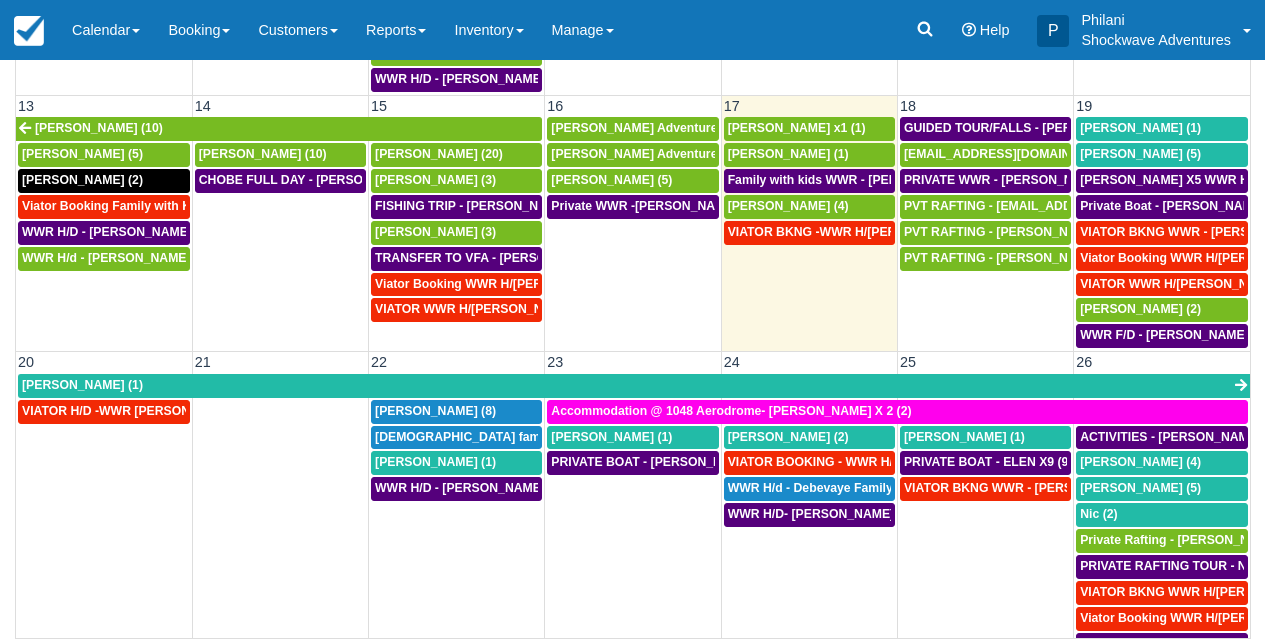 scroll, scrollTop: 342, scrollLeft: 0, axis: vertical 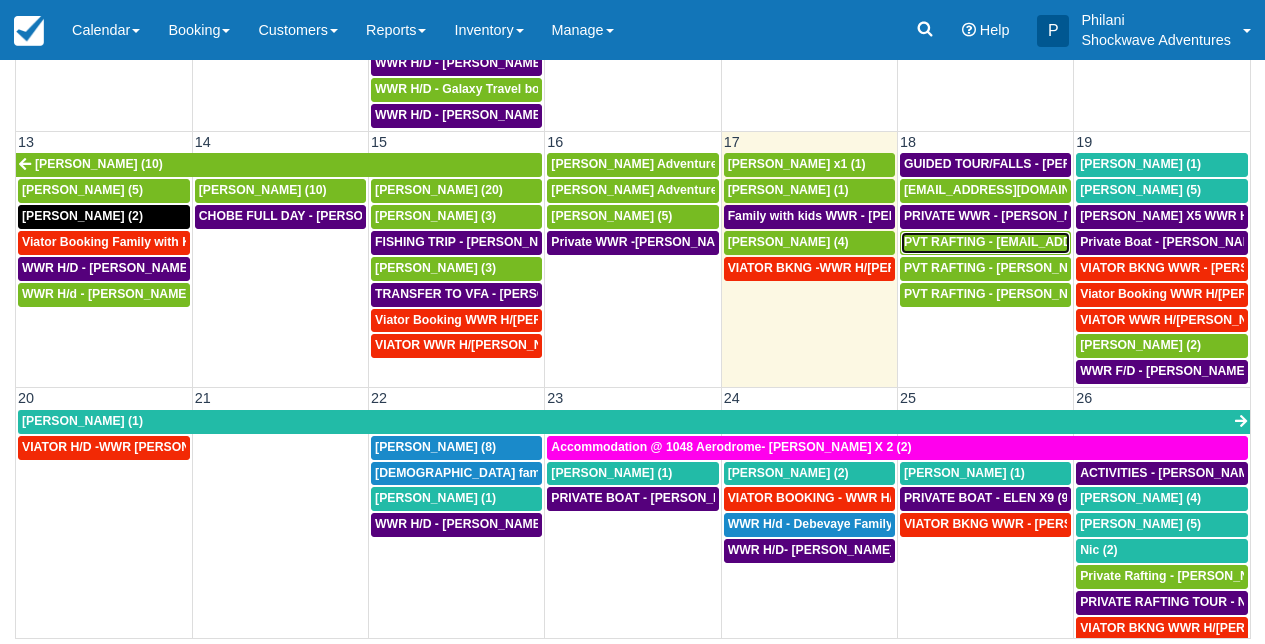 click on "PVT RAFTING - Candylots@yahoo.com (8)" at bounding box center [1066, 242] 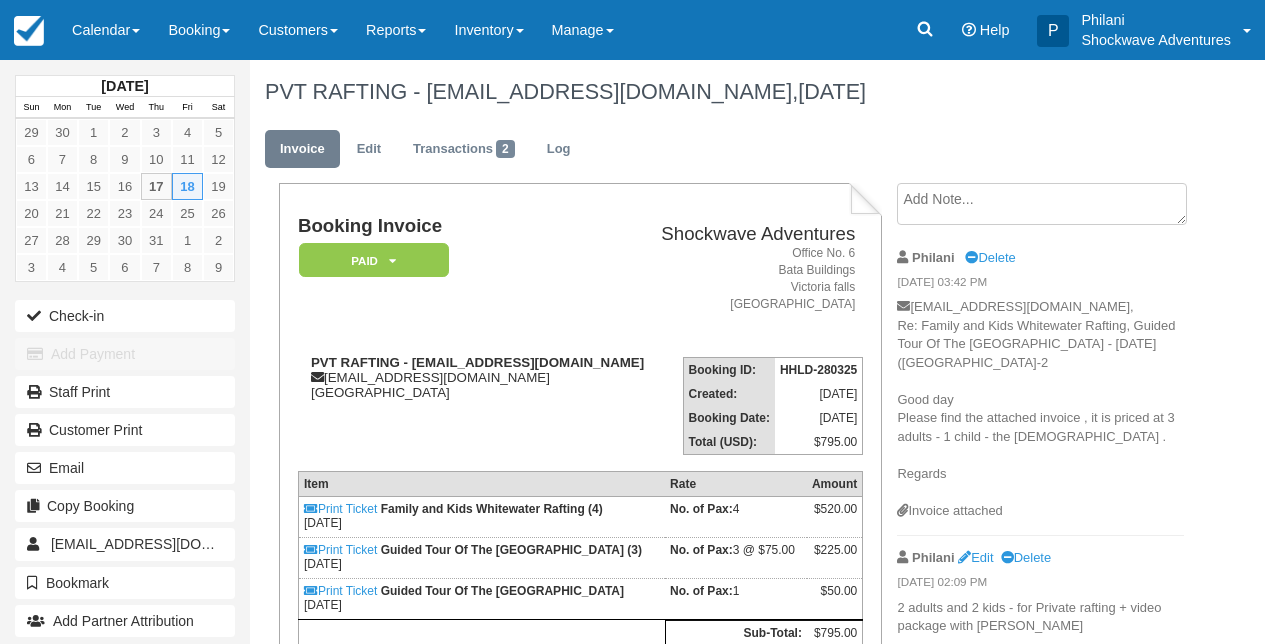 scroll, scrollTop: 144, scrollLeft: 0, axis: vertical 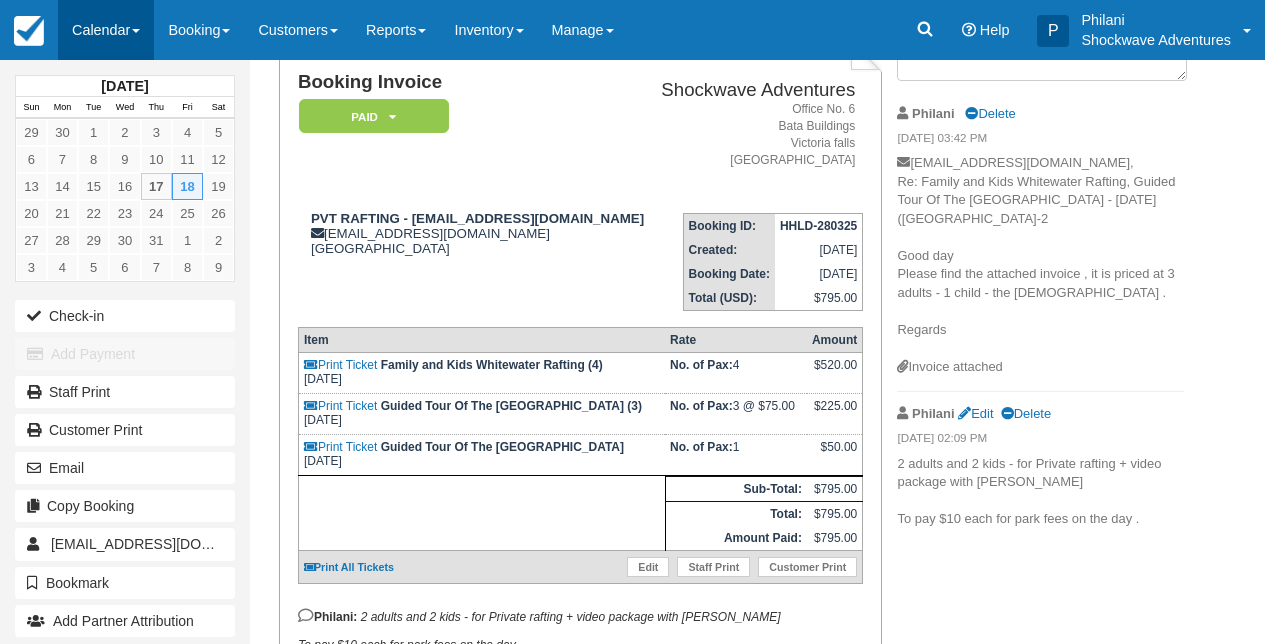 click on "Calendar" at bounding box center (106, 30) 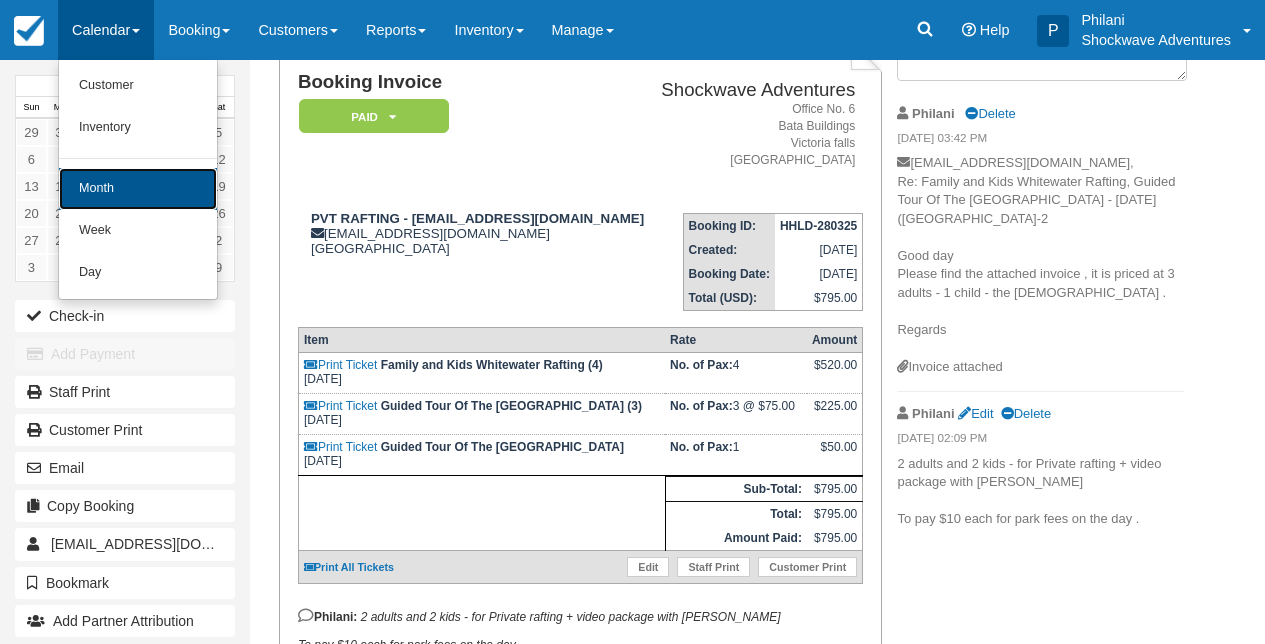 click on "Month" at bounding box center (138, 189) 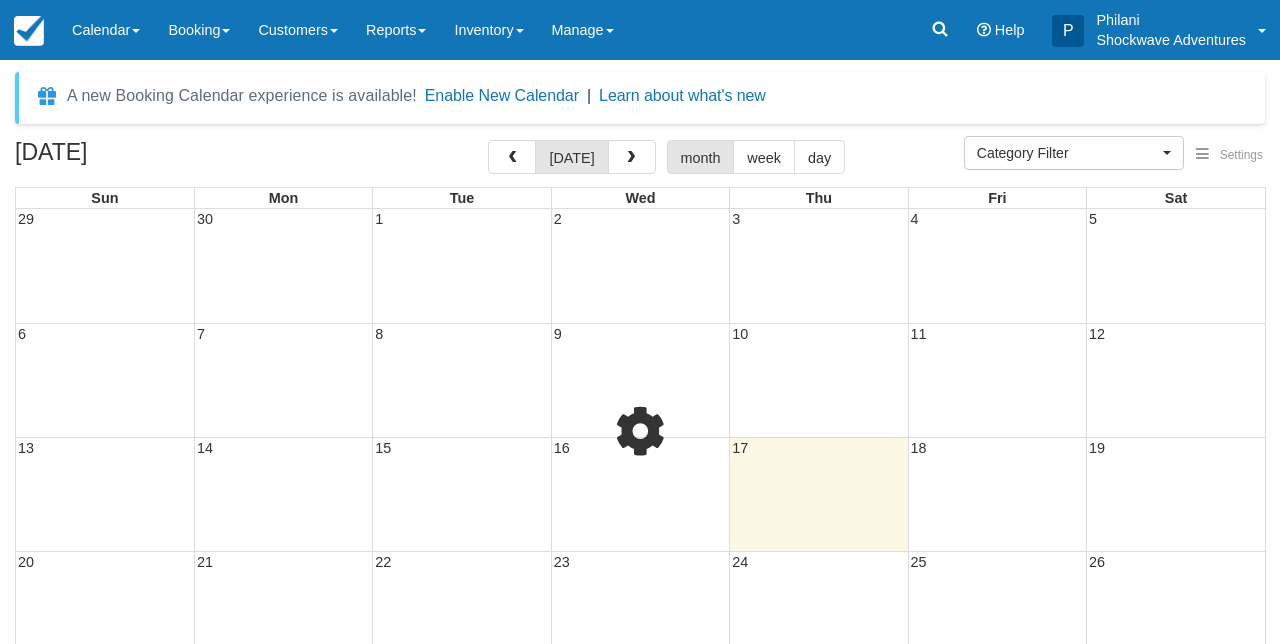 select 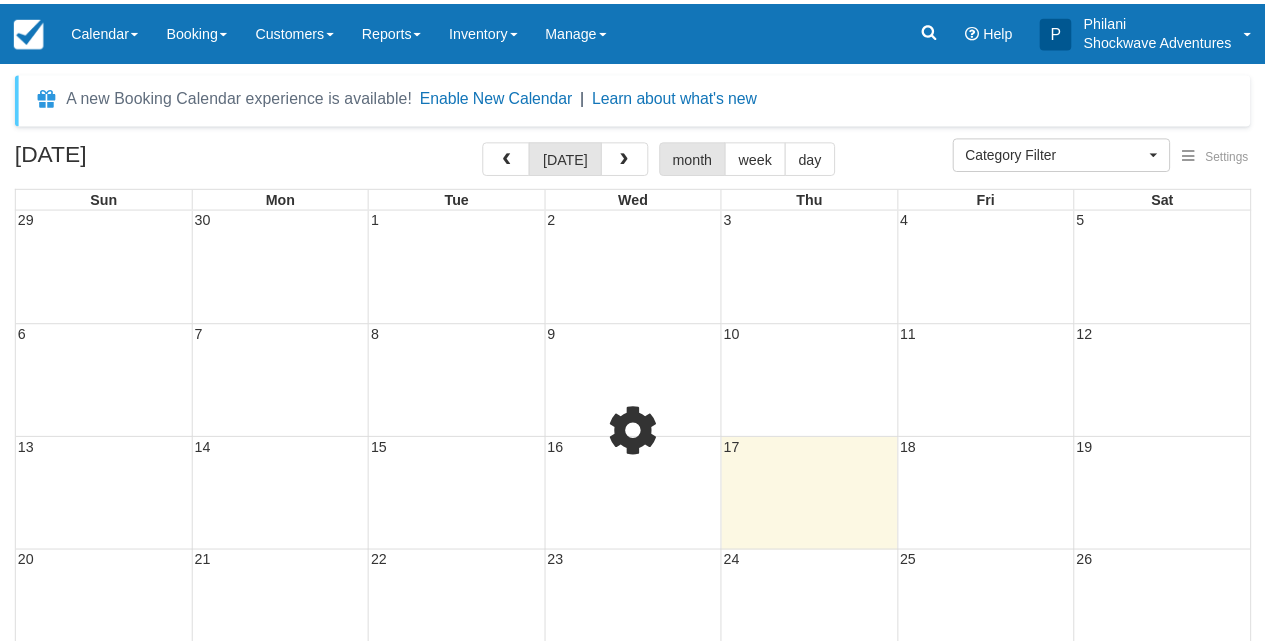 scroll, scrollTop: 0, scrollLeft: 0, axis: both 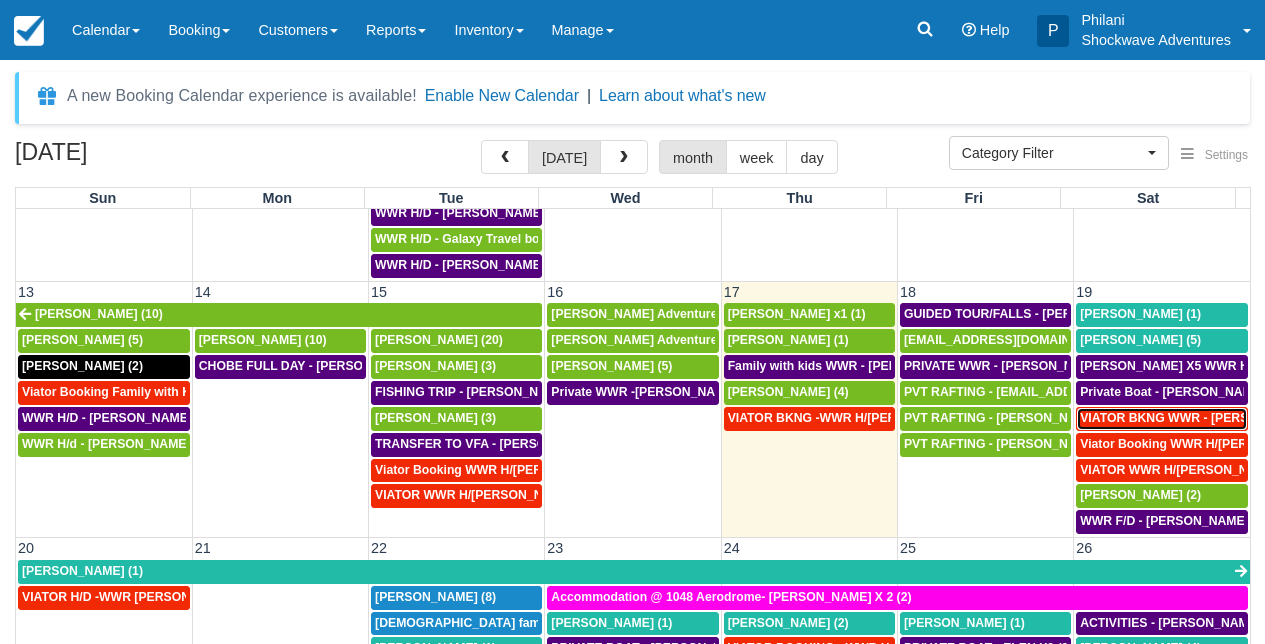 click on "VIATOR BKNG  WWR - LETOURNEAU, JOSIE X 2 (2)" at bounding box center (1216, 418) 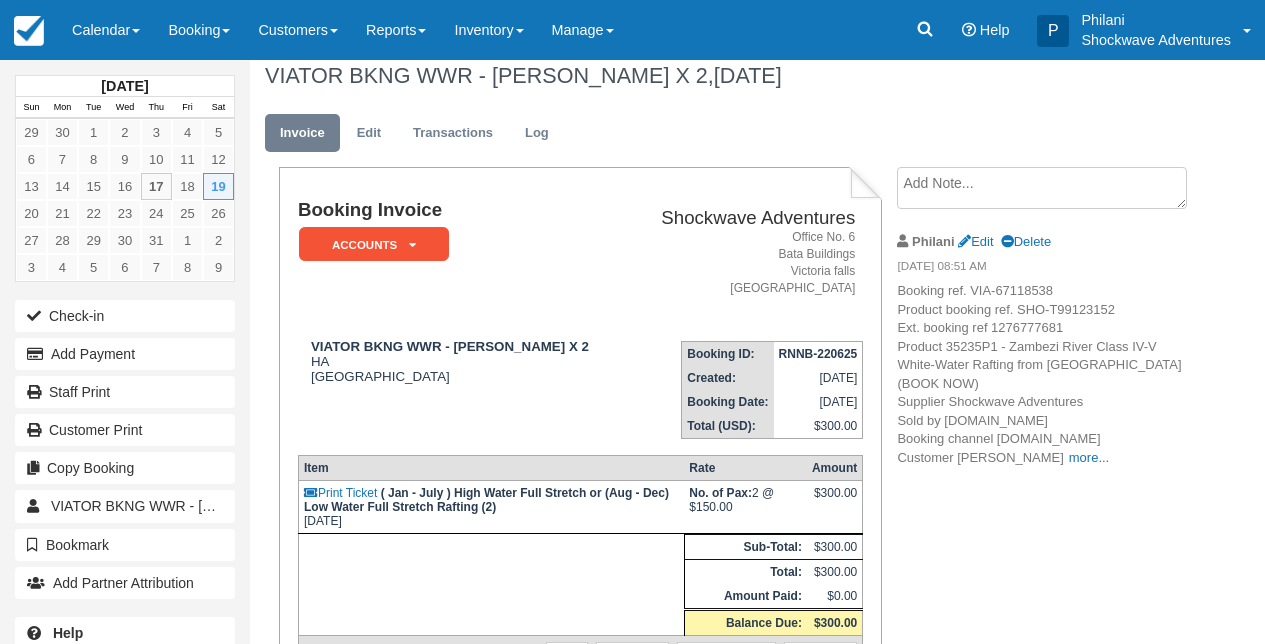 scroll, scrollTop: 16, scrollLeft: 0, axis: vertical 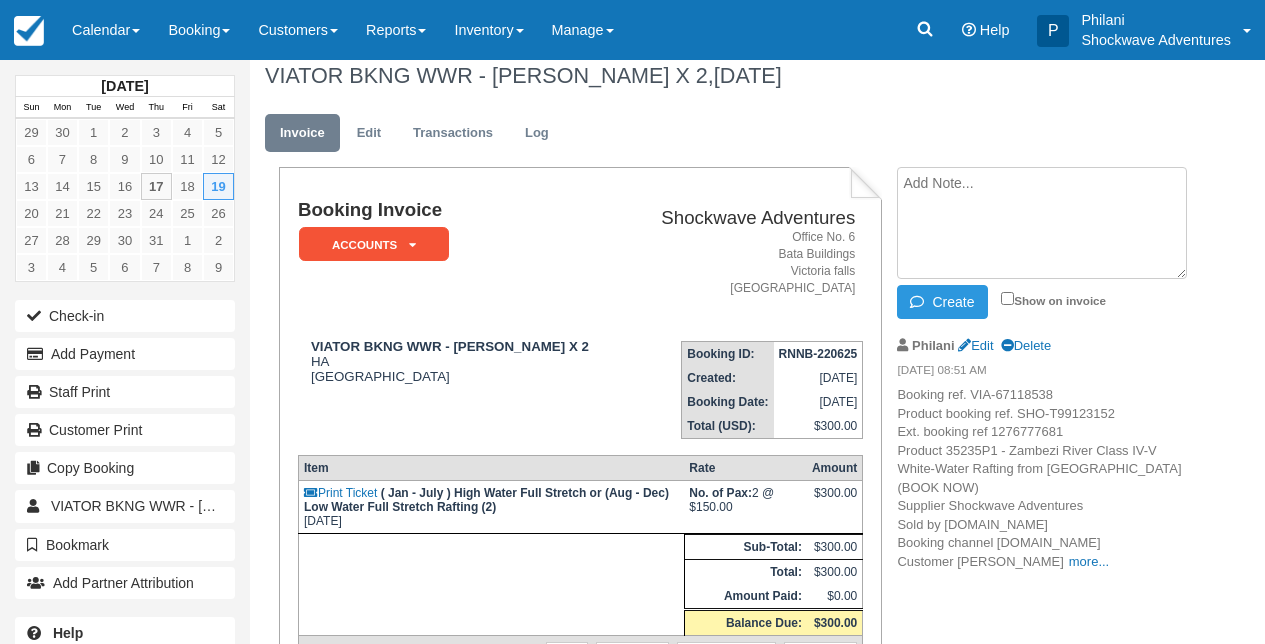 paste on "0800hrs from Ilala Lodge ." 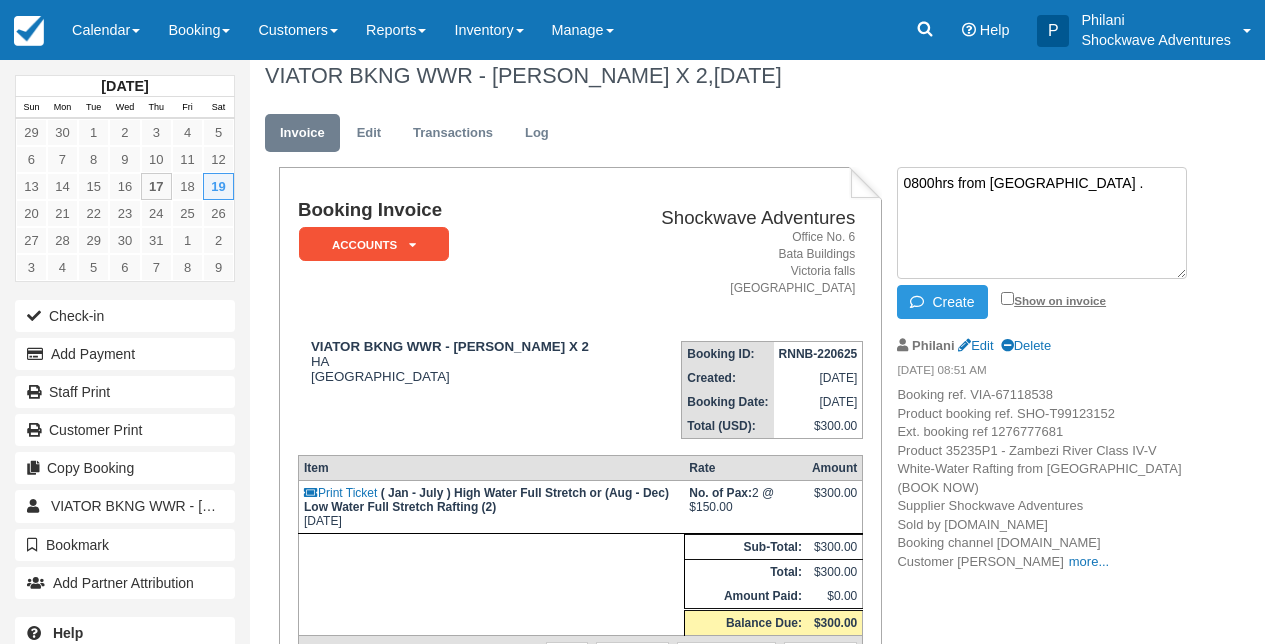 type on "0800hrs from Ilala Lodge ." 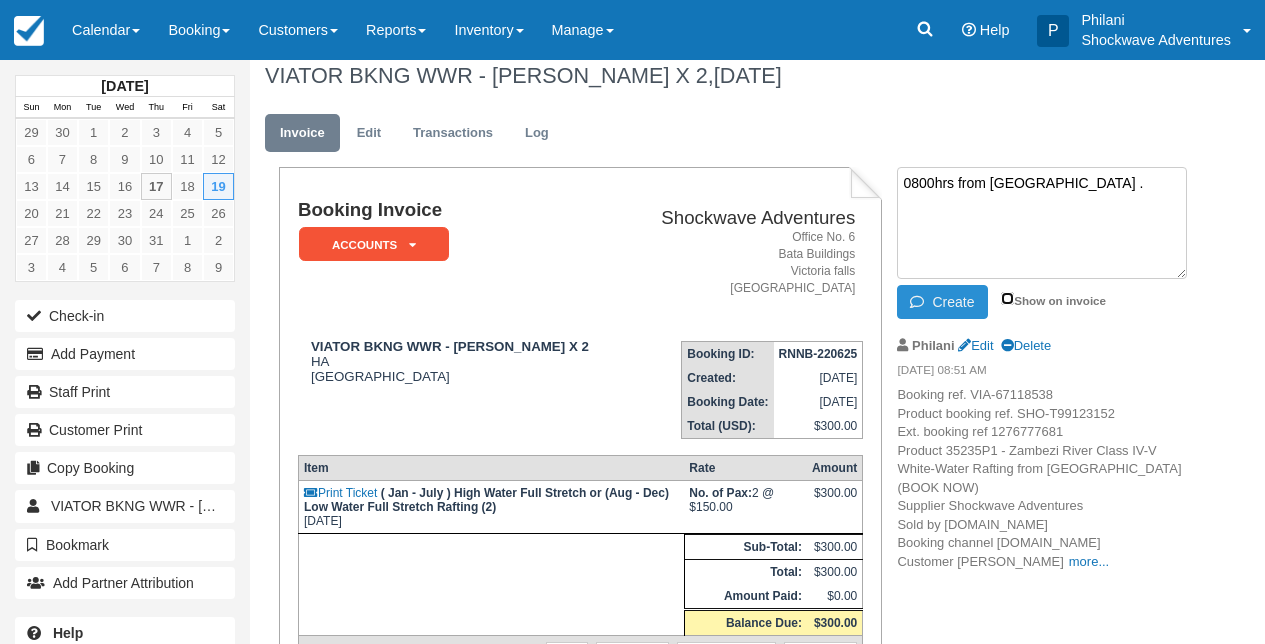 drag, startPoint x: 1010, startPoint y: 296, endPoint x: 966, endPoint y: 304, distance: 44.72136 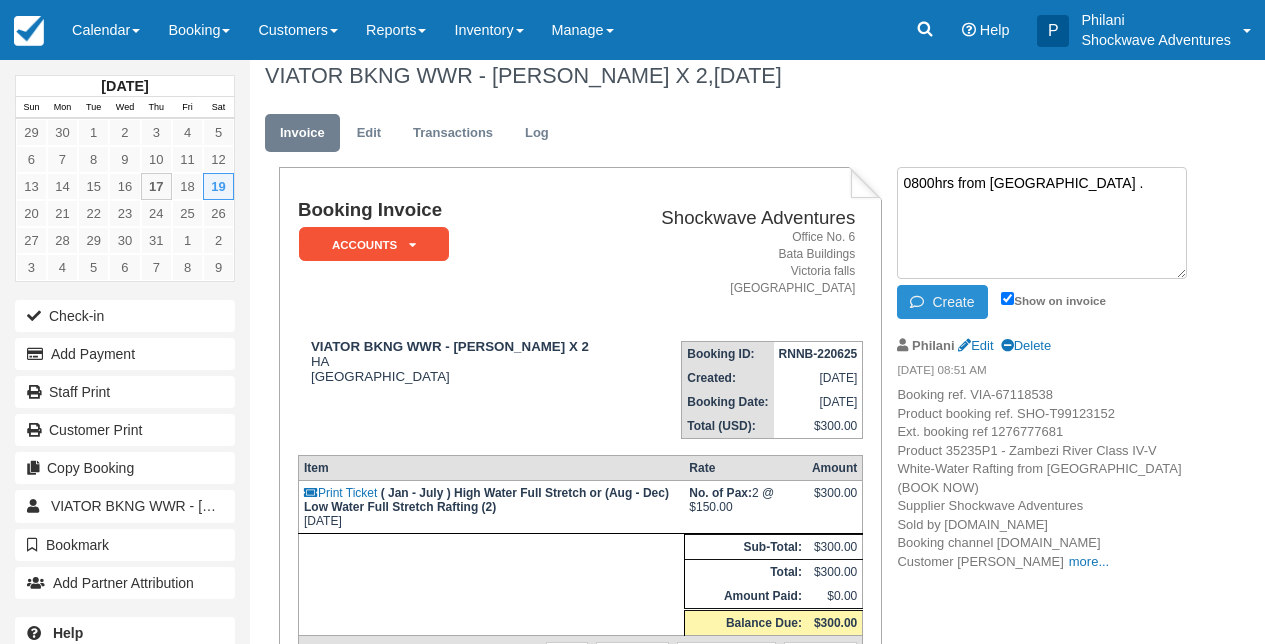 click on "Create" at bounding box center [942, 302] 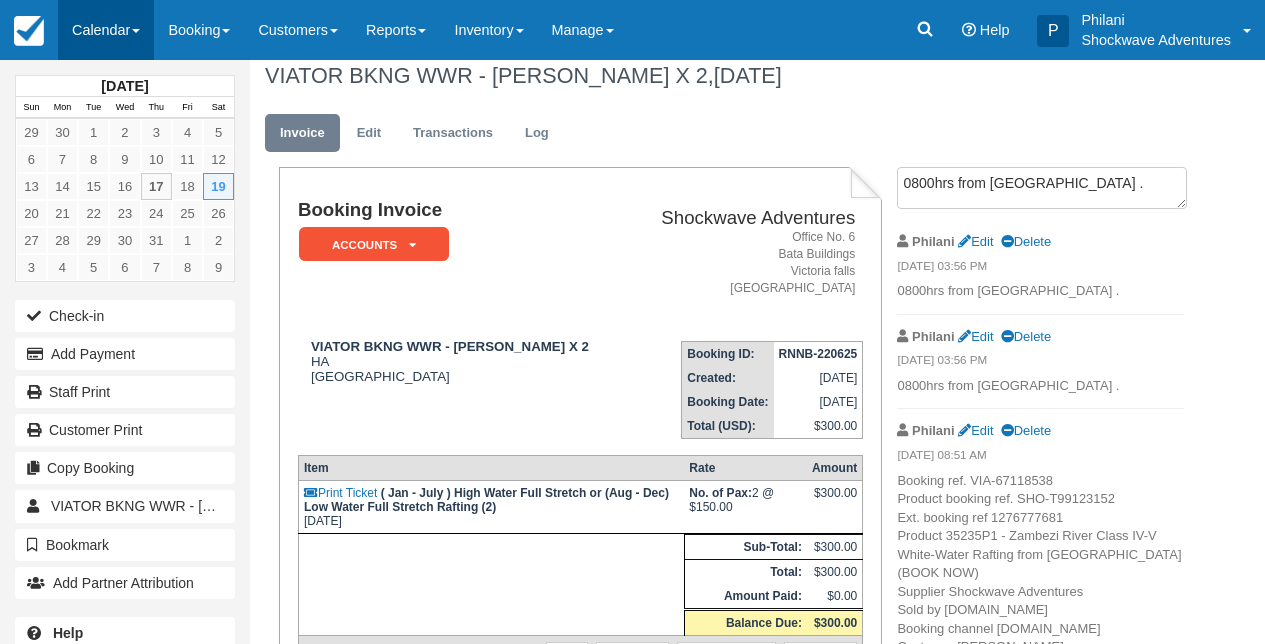 click on "Calendar" at bounding box center [106, 30] 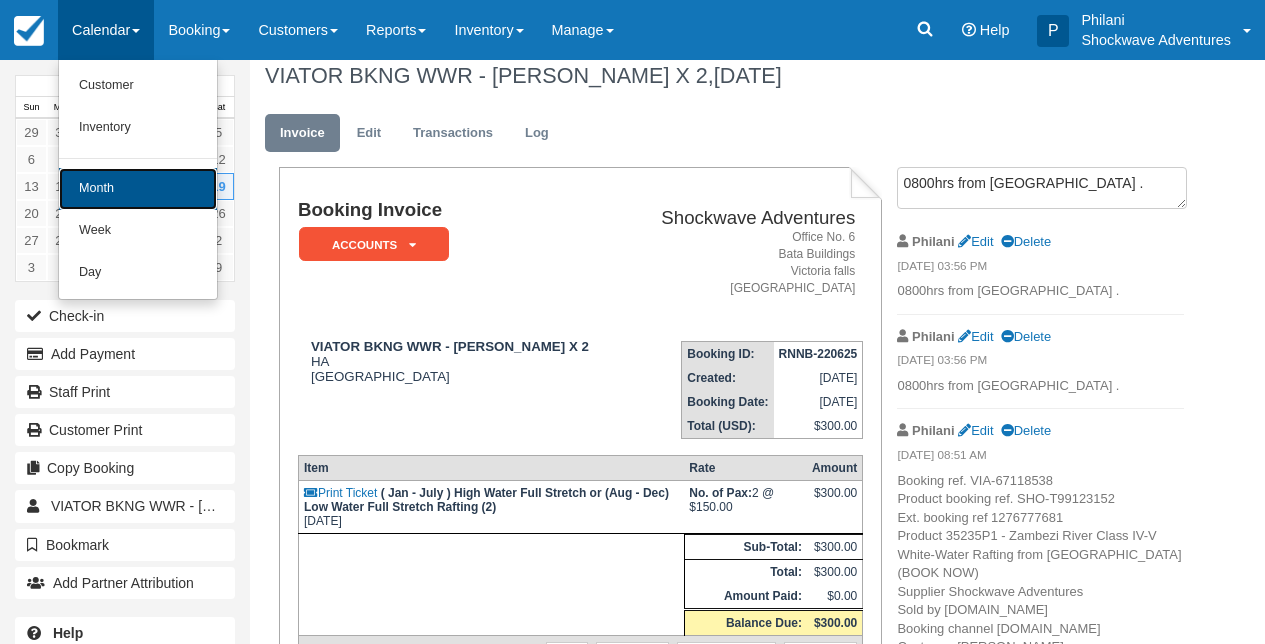 click on "Month" at bounding box center (138, 189) 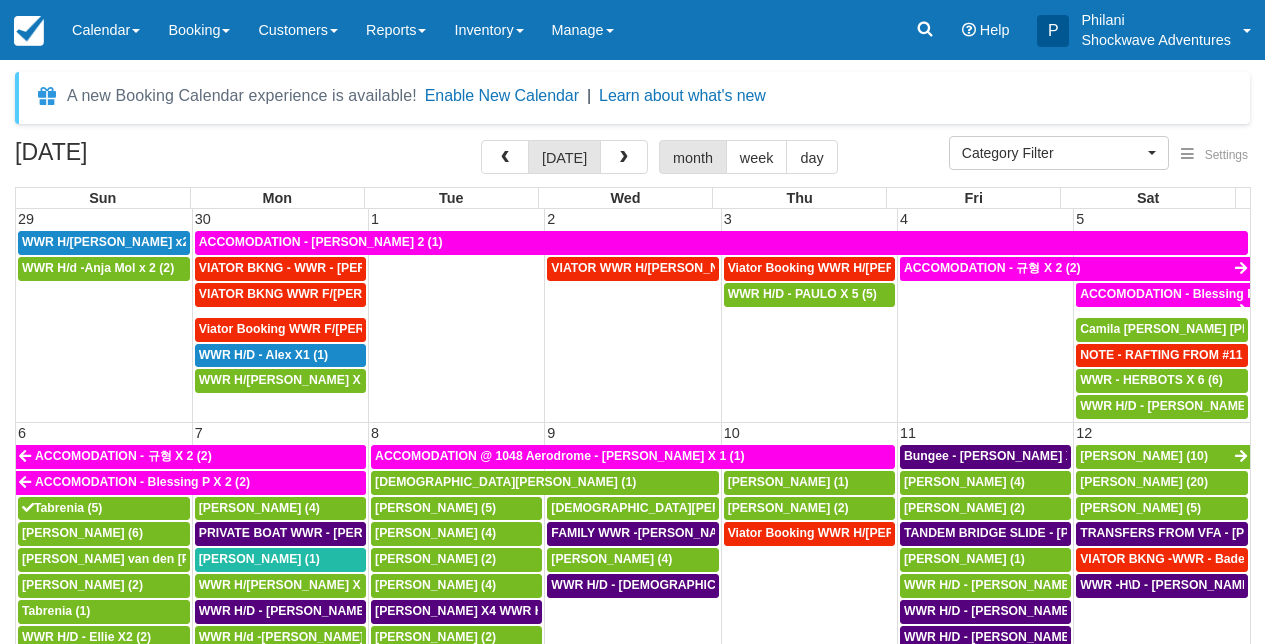 select 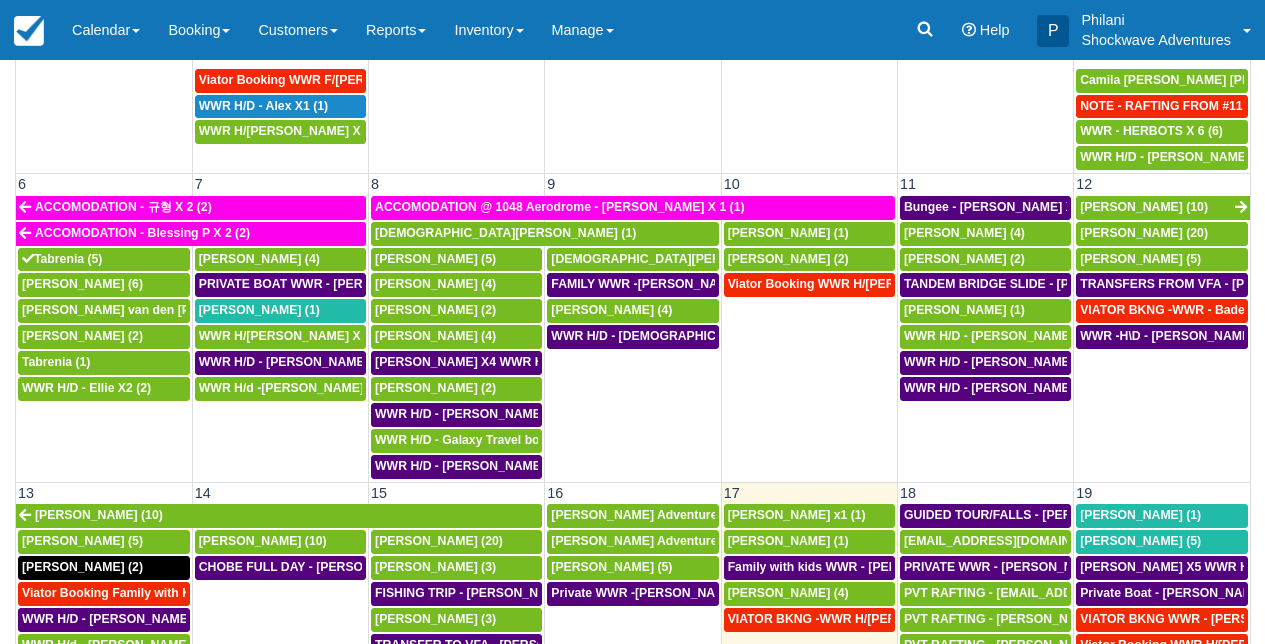 scroll, scrollTop: 258, scrollLeft: 0, axis: vertical 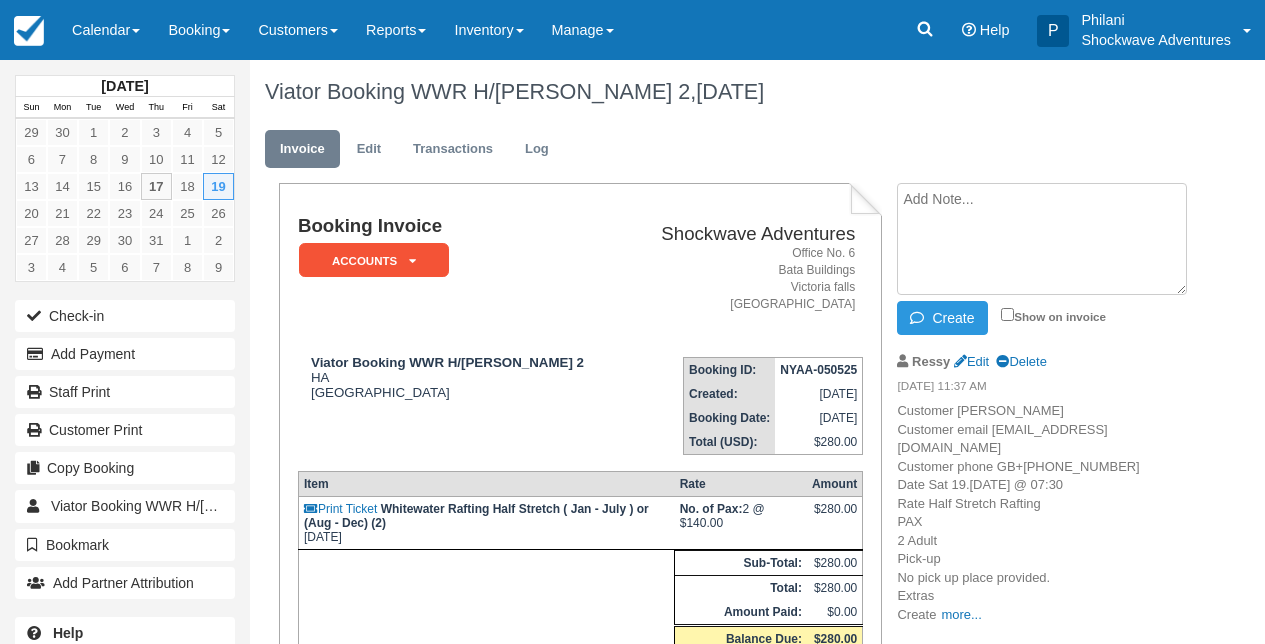 paste on "0750hrs . Do you have any dietary restrictions ?" 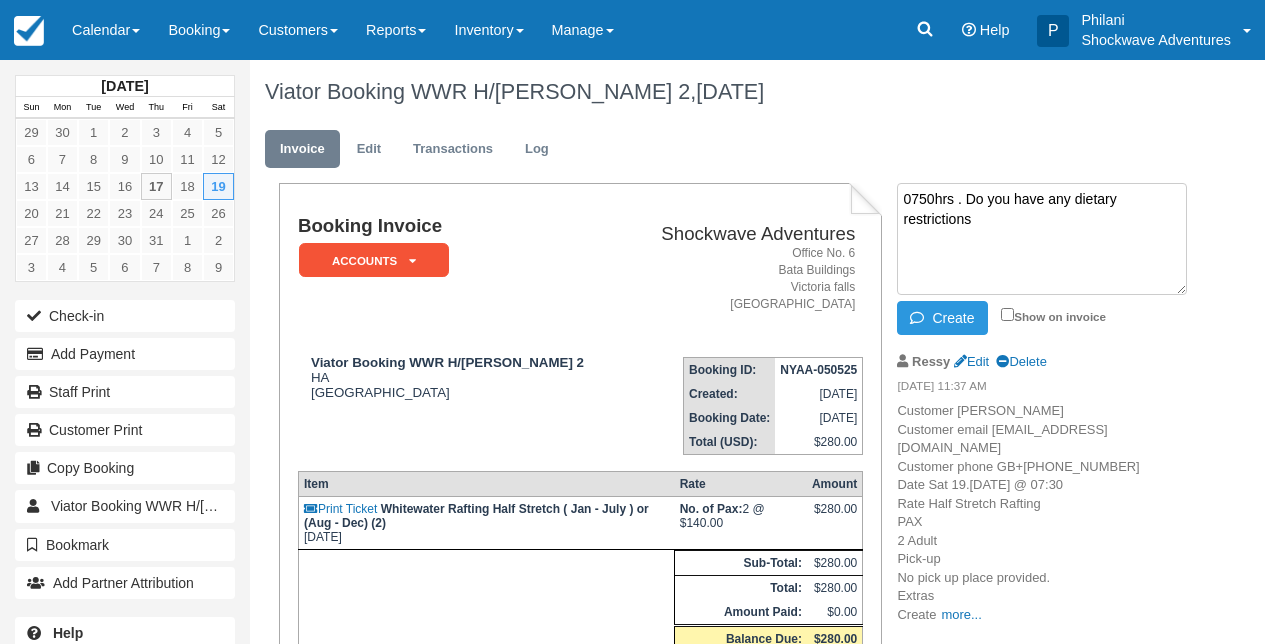 click on "0750hrs . Do you have any dietary restrictions" at bounding box center [1042, 239] 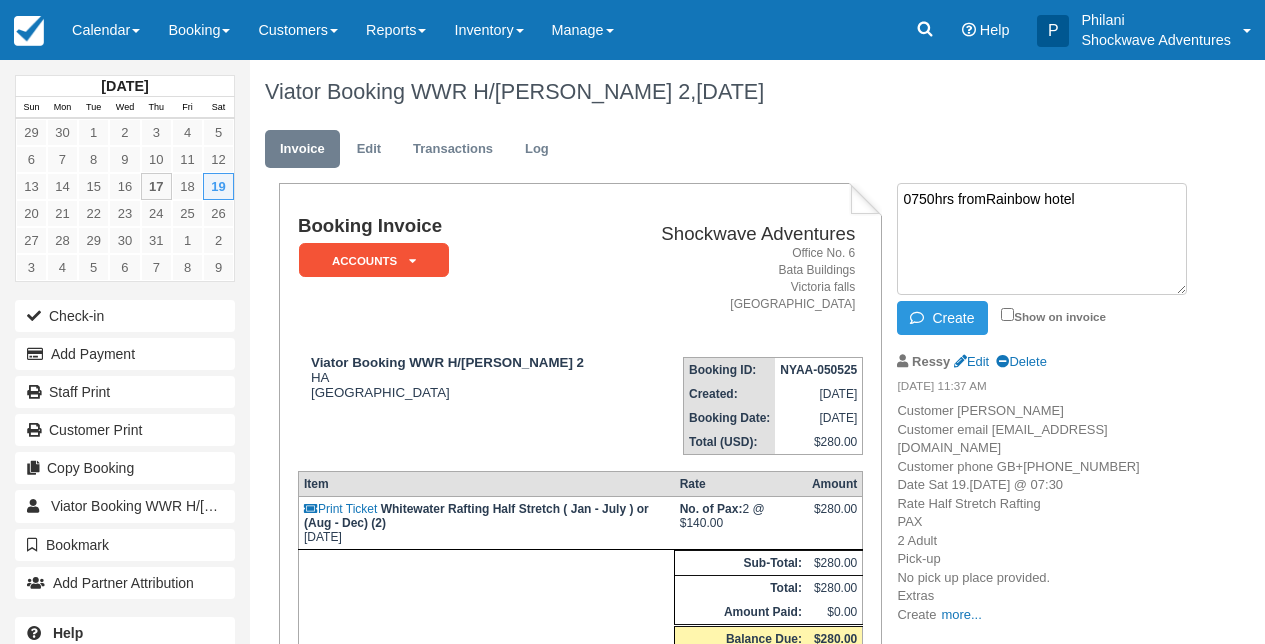 click on "0750hrs fromRainbow hotel" at bounding box center [1042, 239] 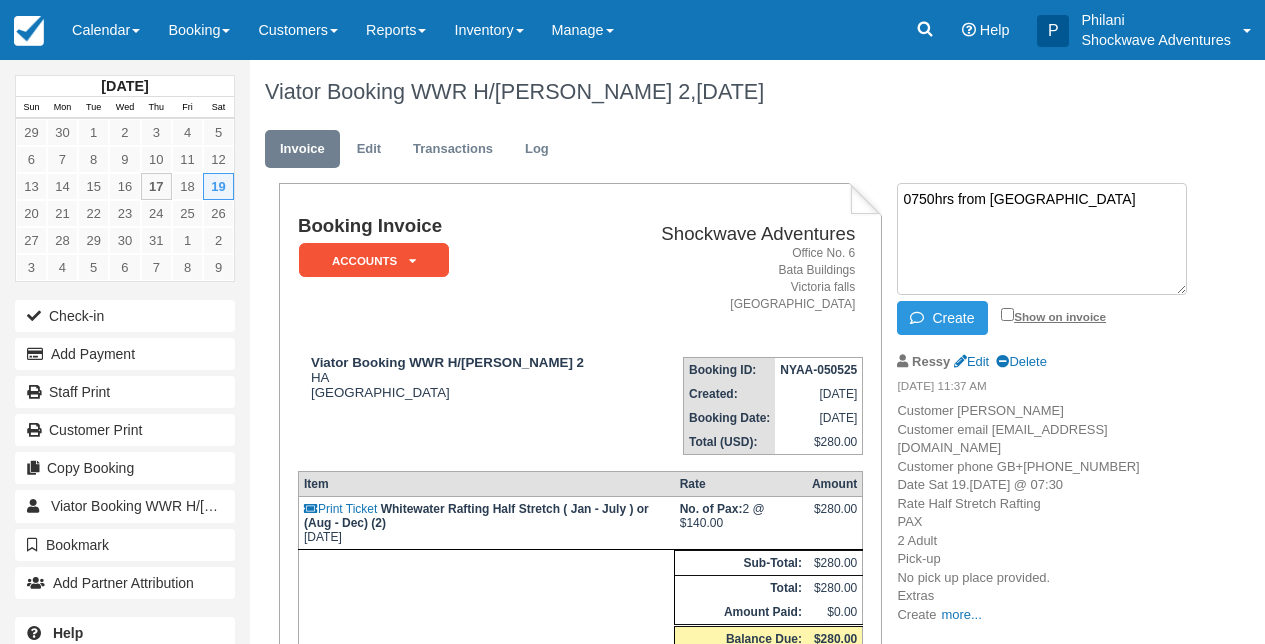 type on "0750hrs from Rainbow hotel" 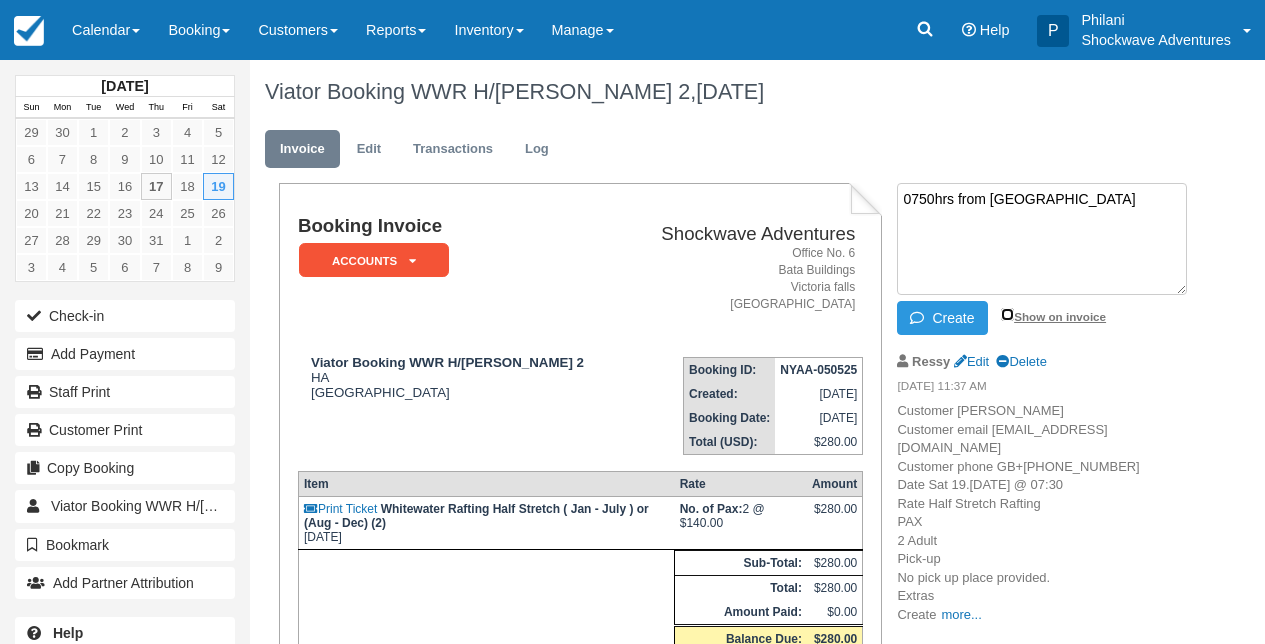click on "Show on invoice" at bounding box center [1007, 314] 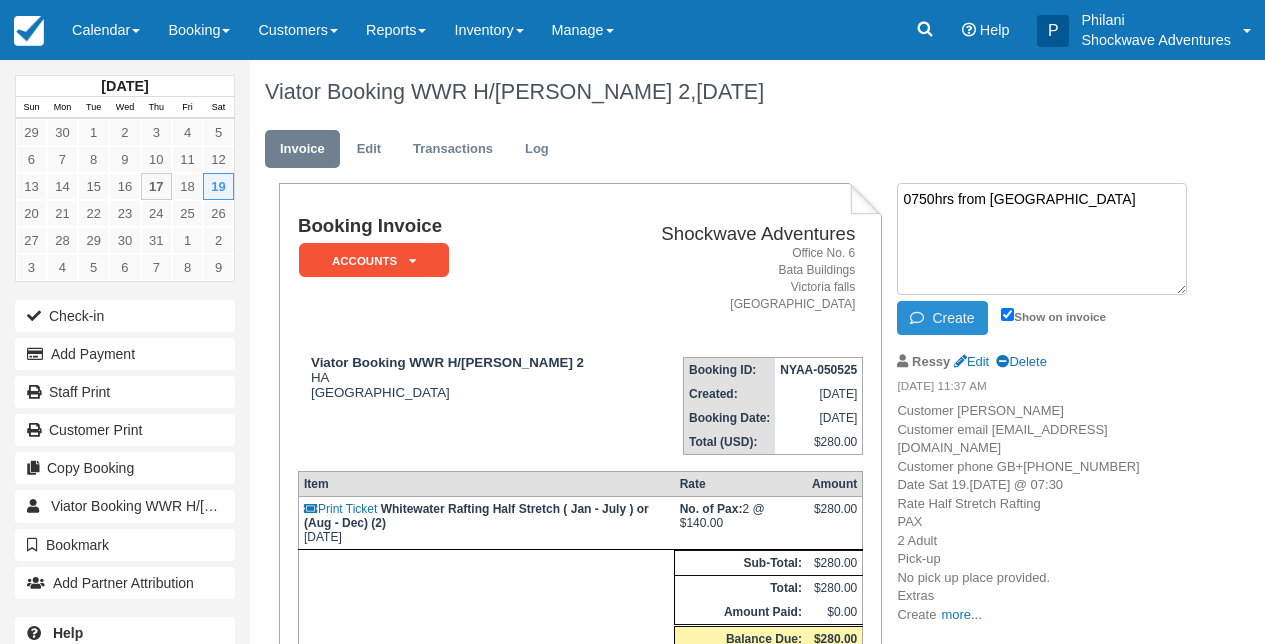 click on "Create" at bounding box center (942, 318) 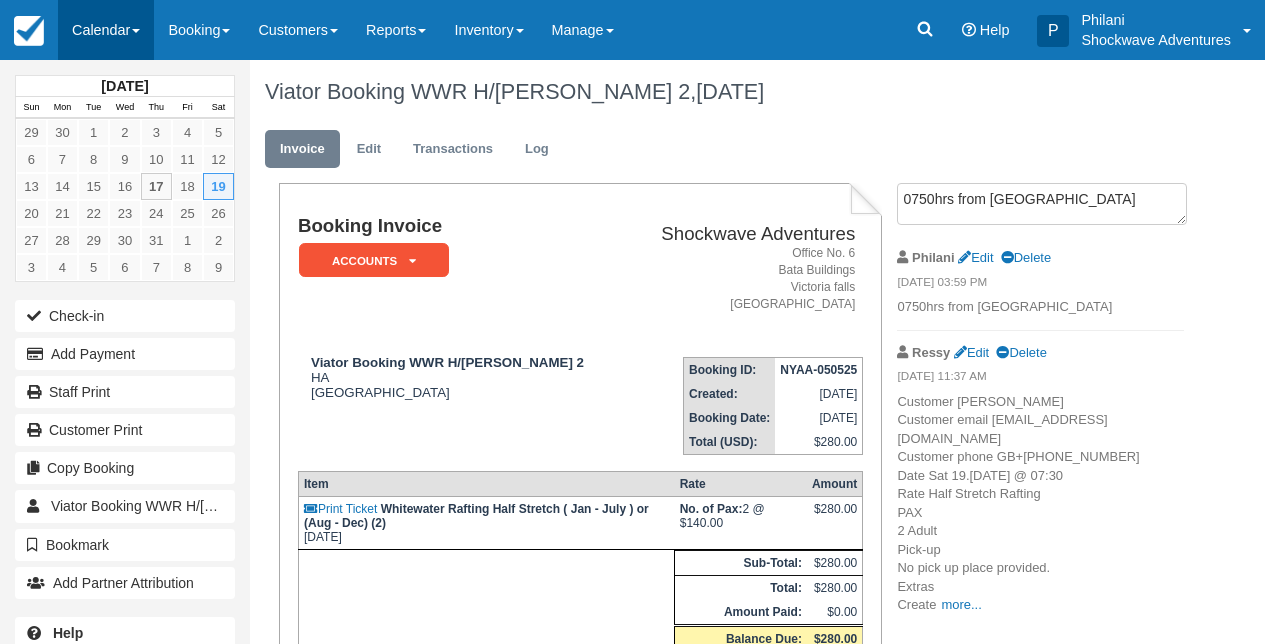 click on "Calendar" at bounding box center [106, 30] 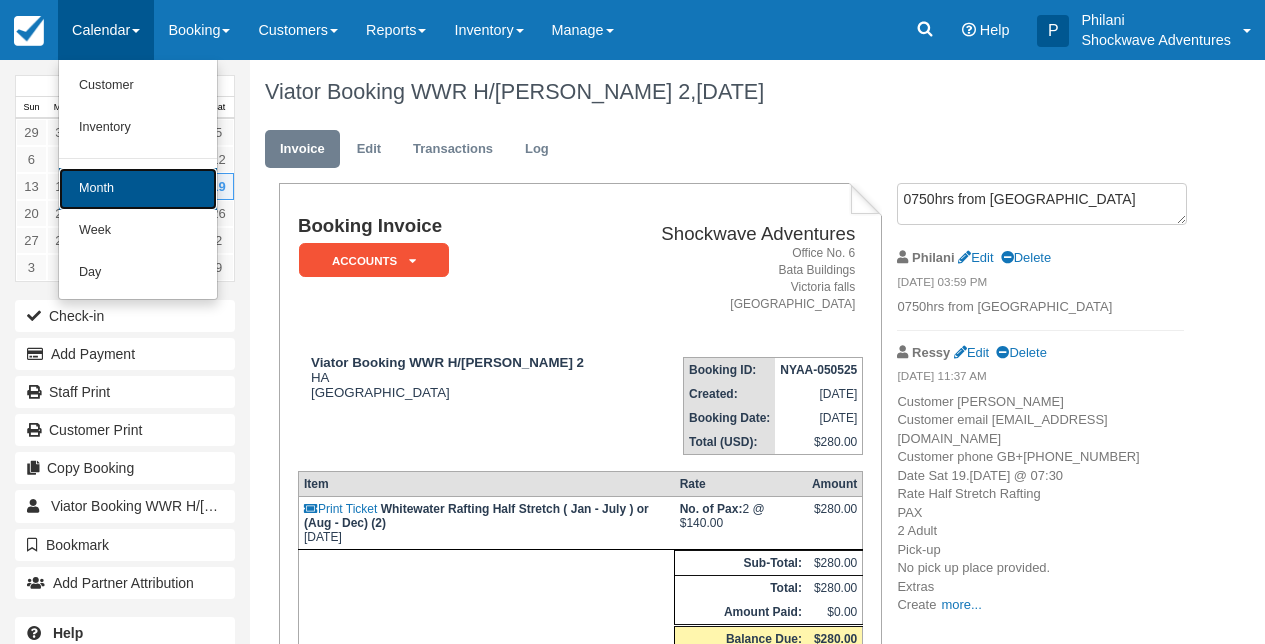 click on "Month" at bounding box center (138, 189) 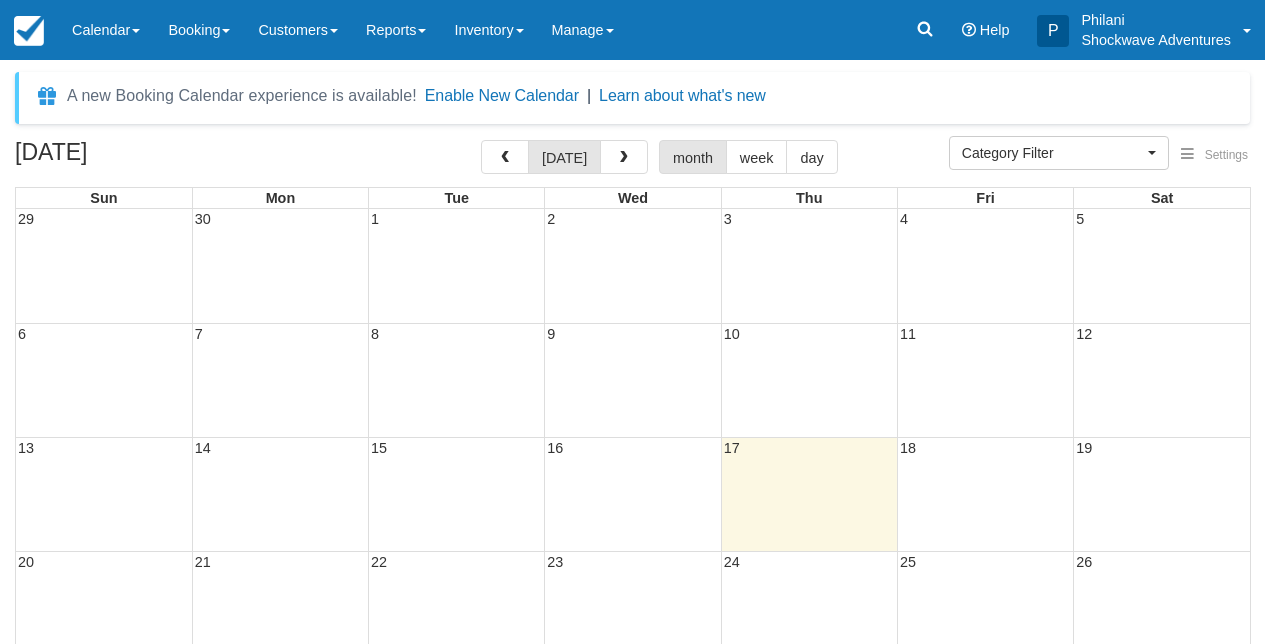 select 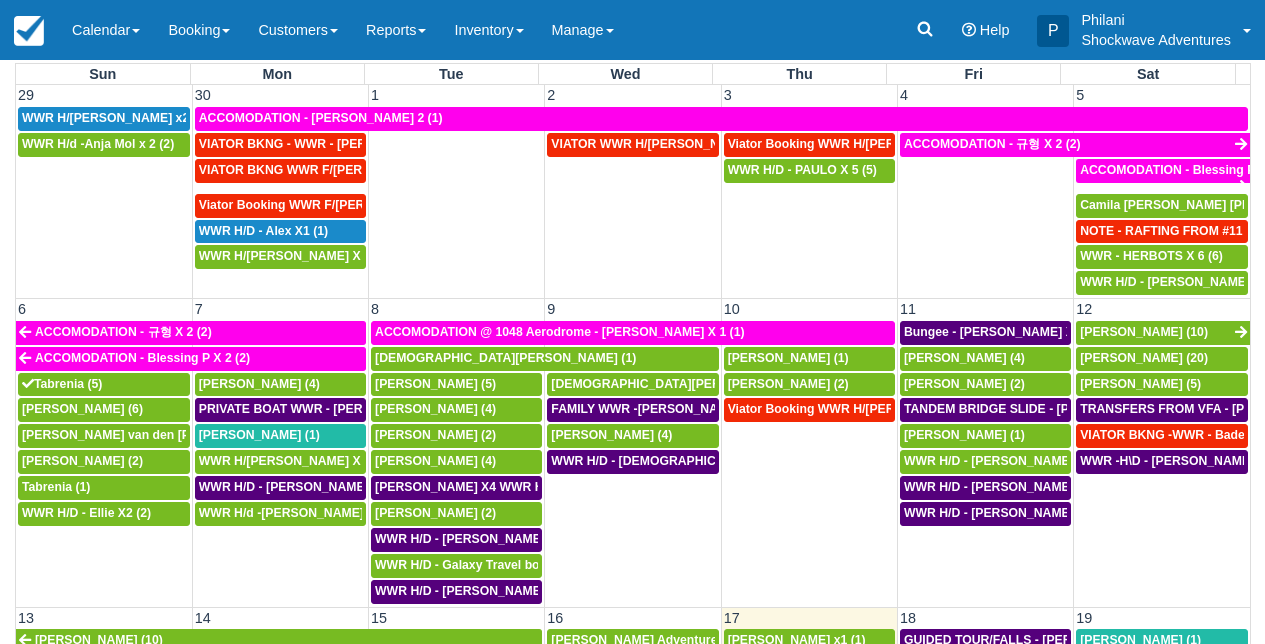scroll, scrollTop: 258, scrollLeft: 0, axis: vertical 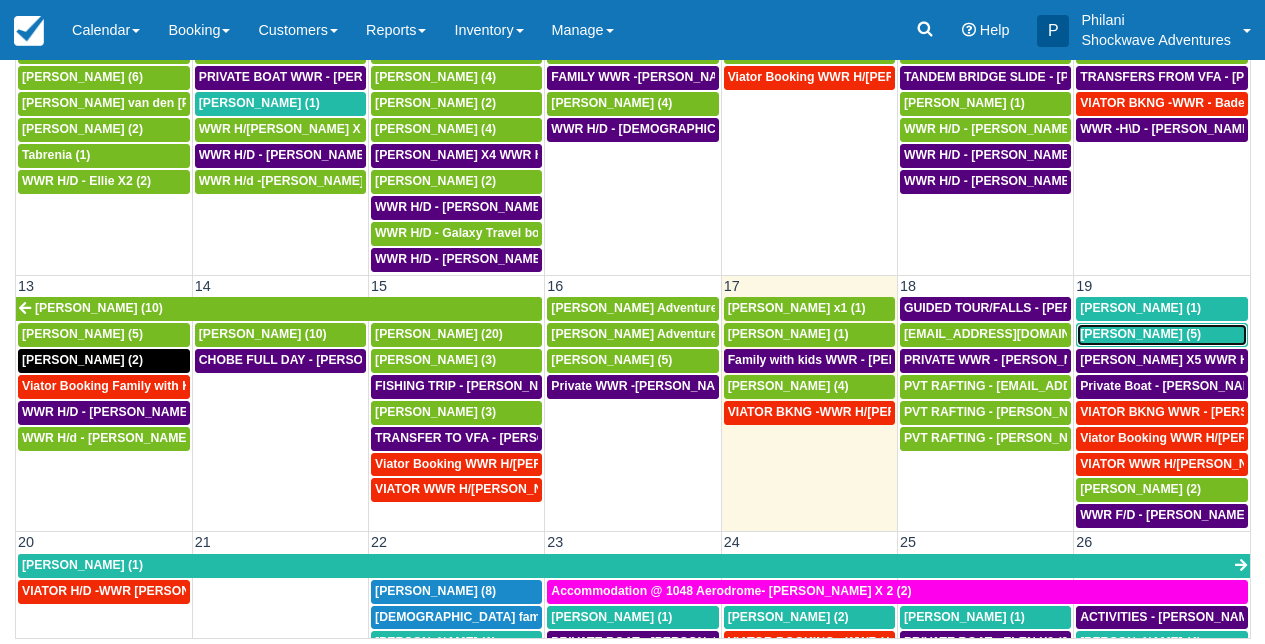 click on "[PERSON_NAME] (5)" at bounding box center [1140, 334] 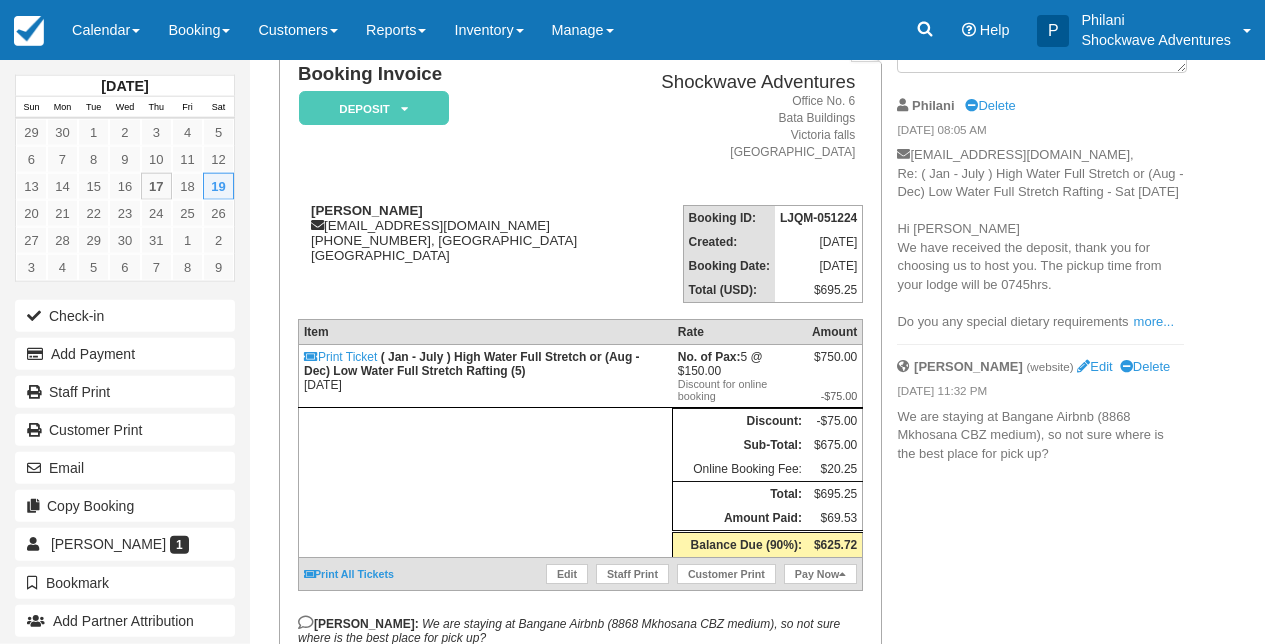 scroll, scrollTop: 144, scrollLeft: 0, axis: vertical 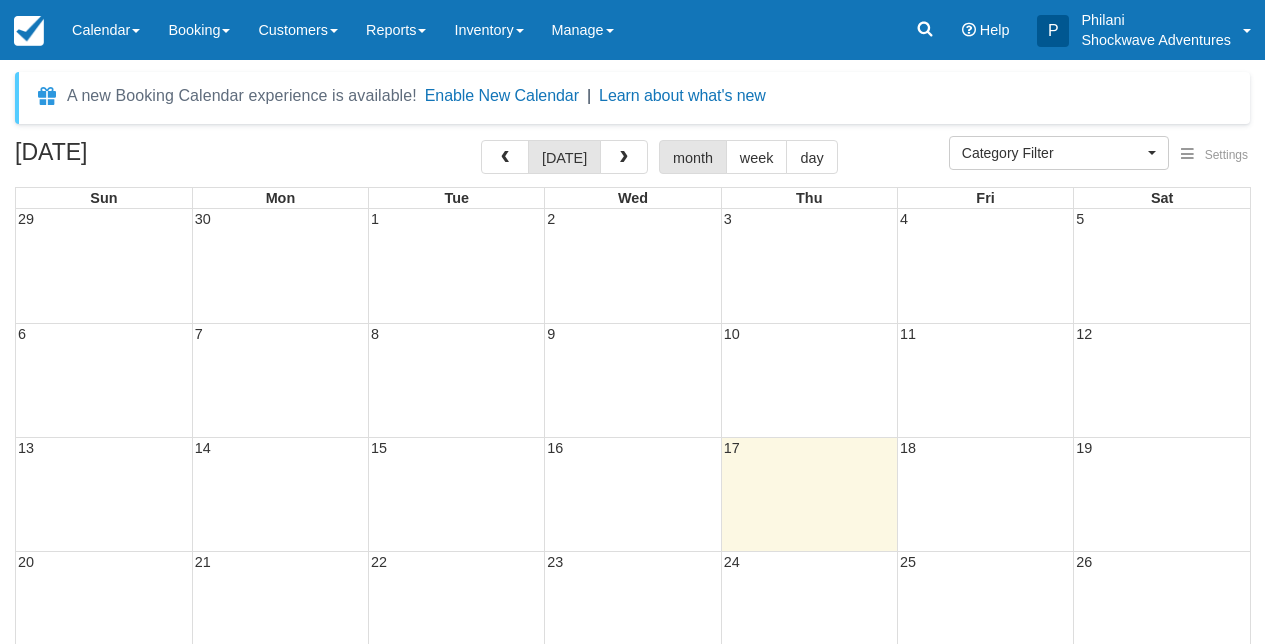 select 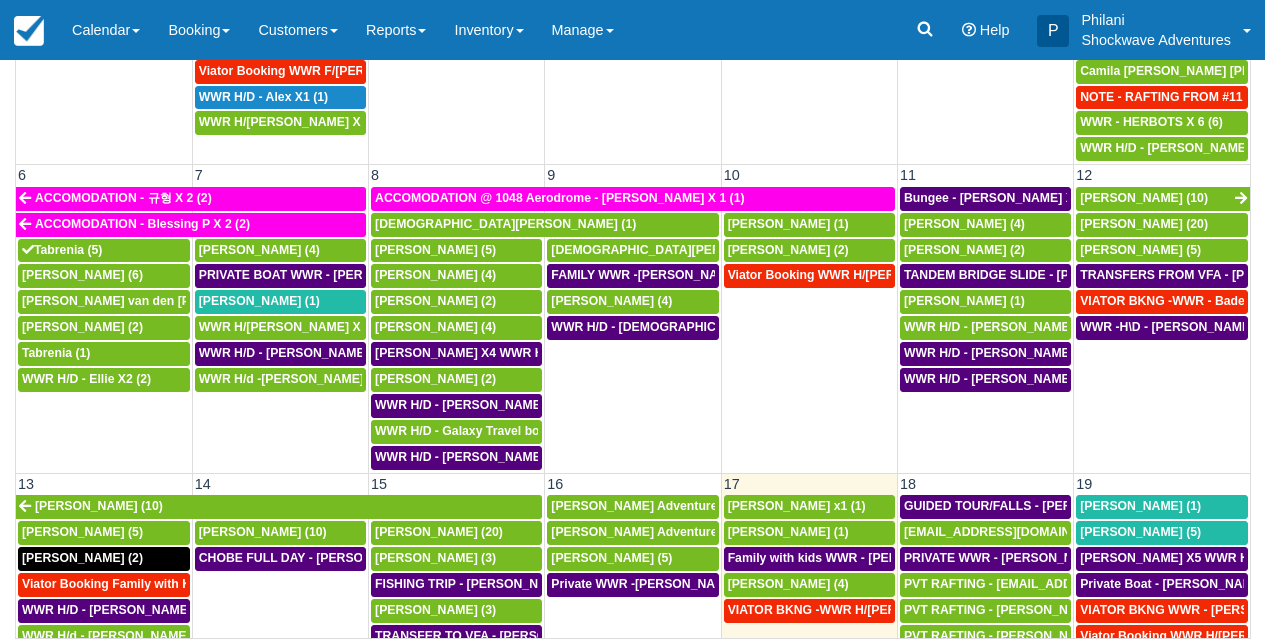 scroll, scrollTop: 0, scrollLeft: 0, axis: both 